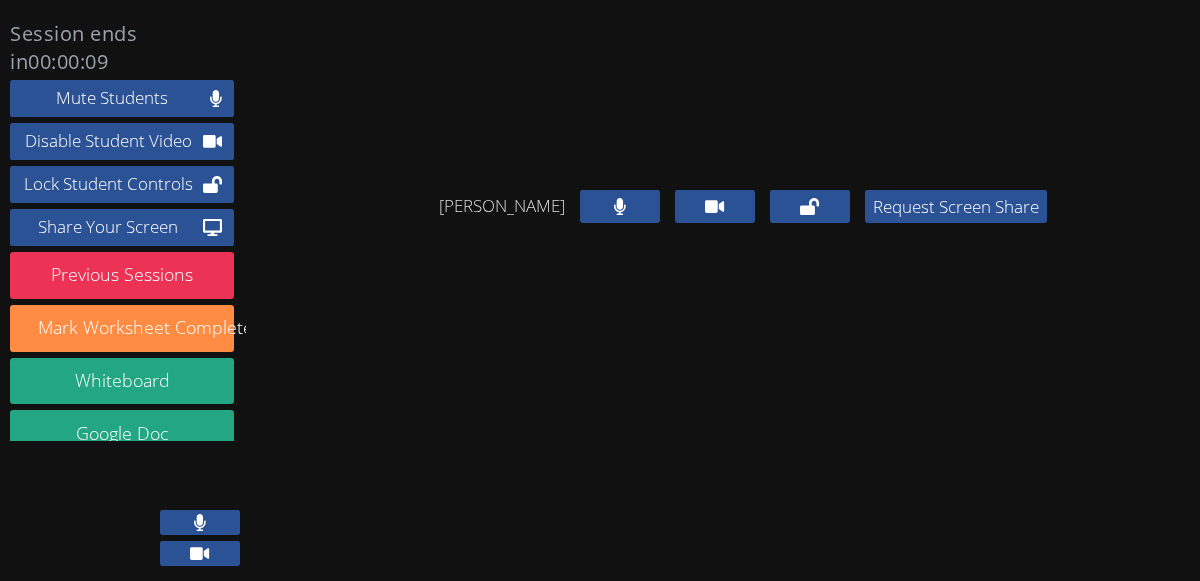 scroll, scrollTop: 0, scrollLeft: 0, axis: both 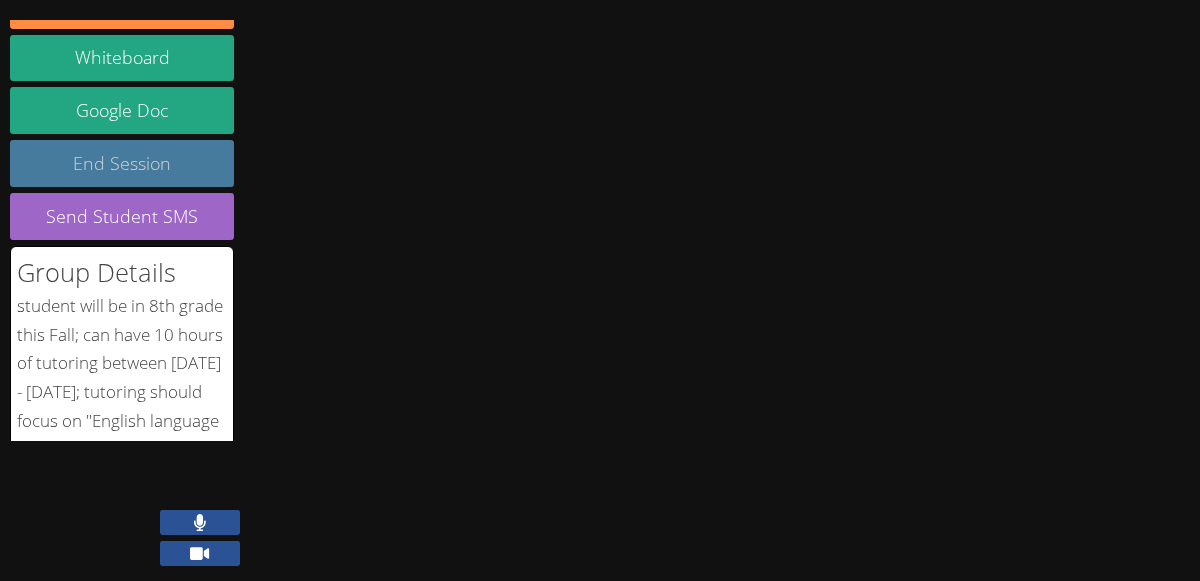 click on "End Session" 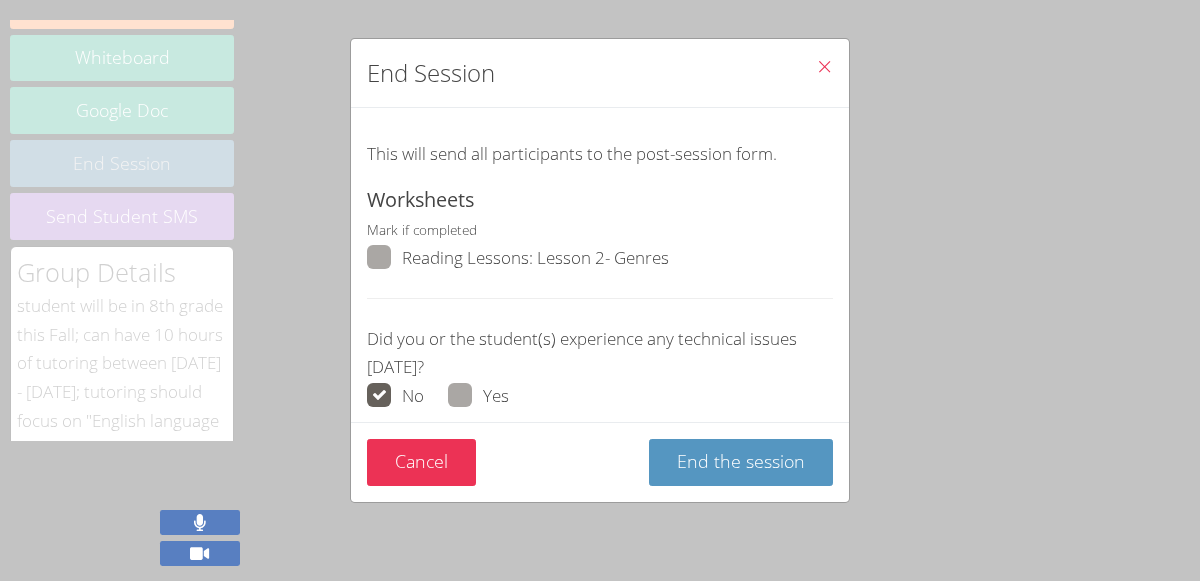 scroll, scrollTop: 18, scrollLeft: 0, axis: vertical 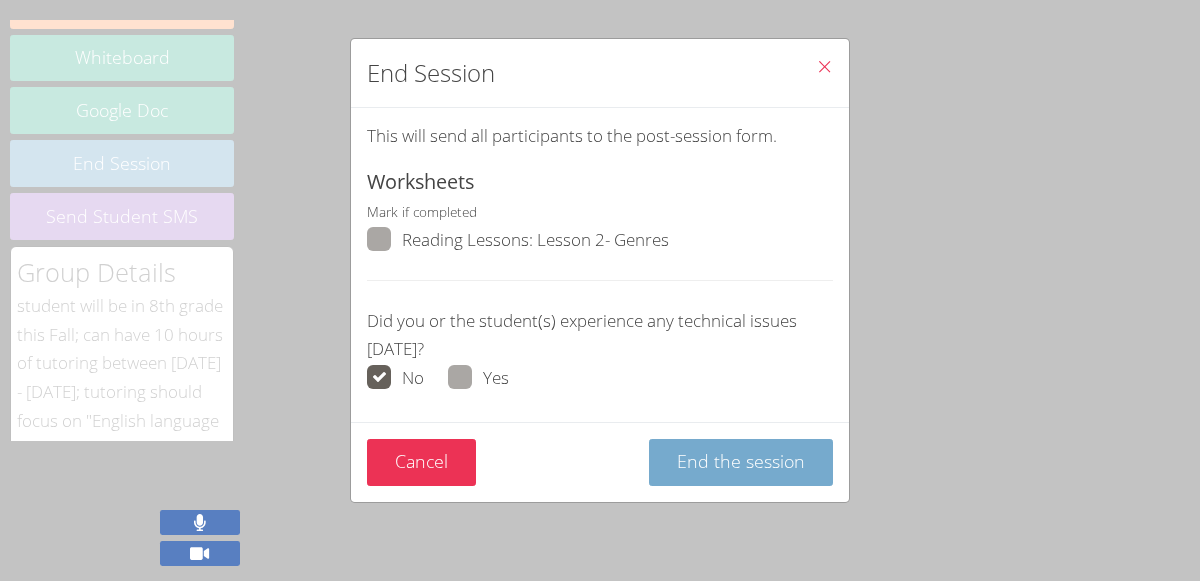 click on "End the session" at bounding box center [741, 461] 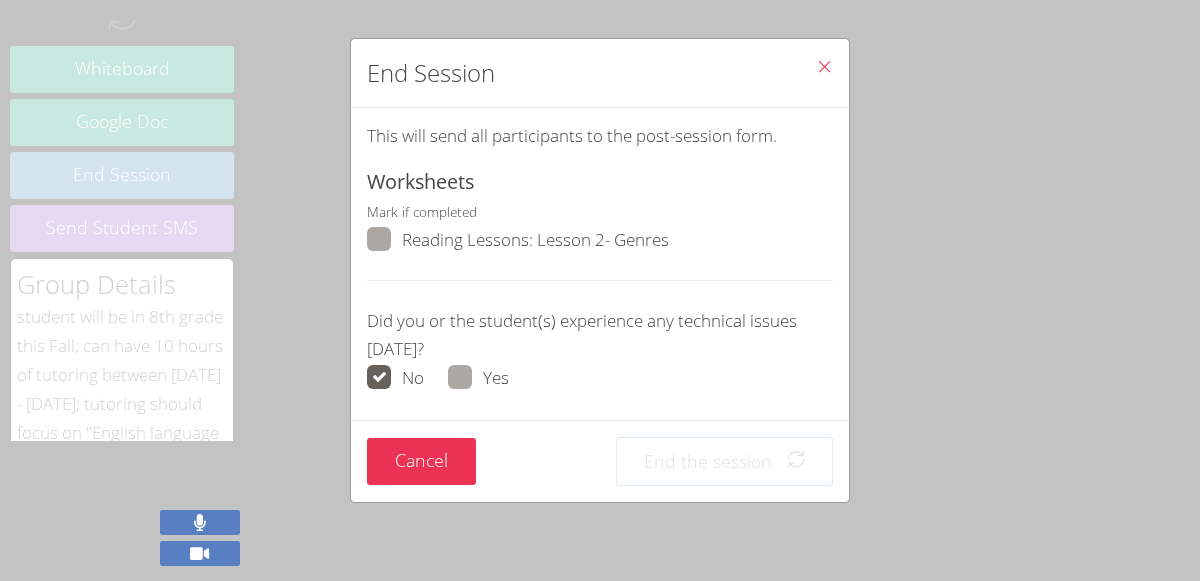 scroll, scrollTop: 271, scrollLeft: 0, axis: vertical 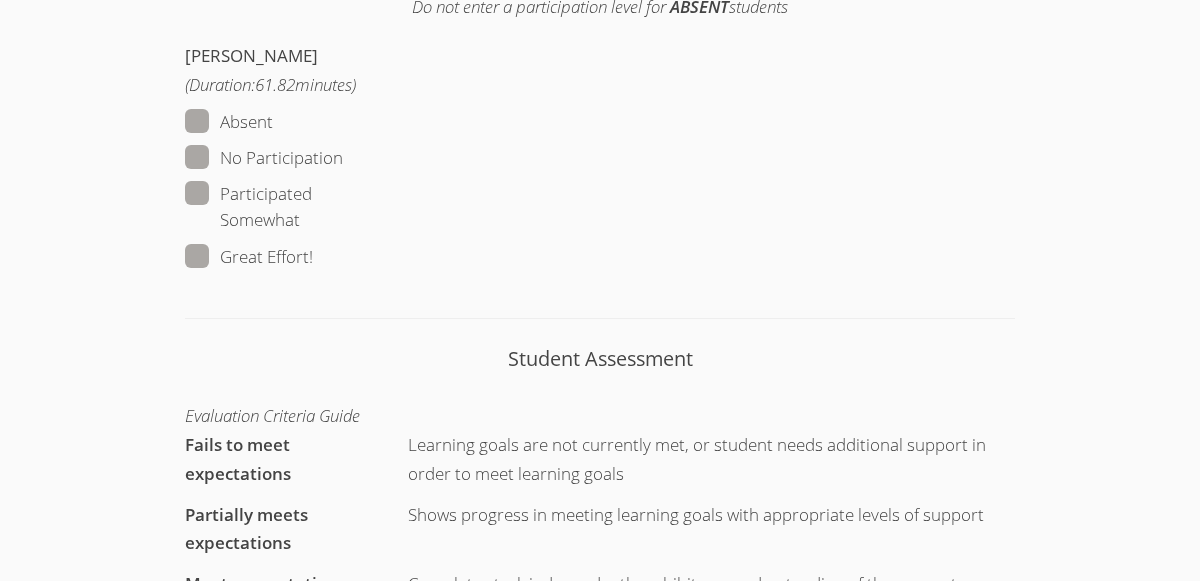 click on "Great Effort!" at bounding box center [249, 257] 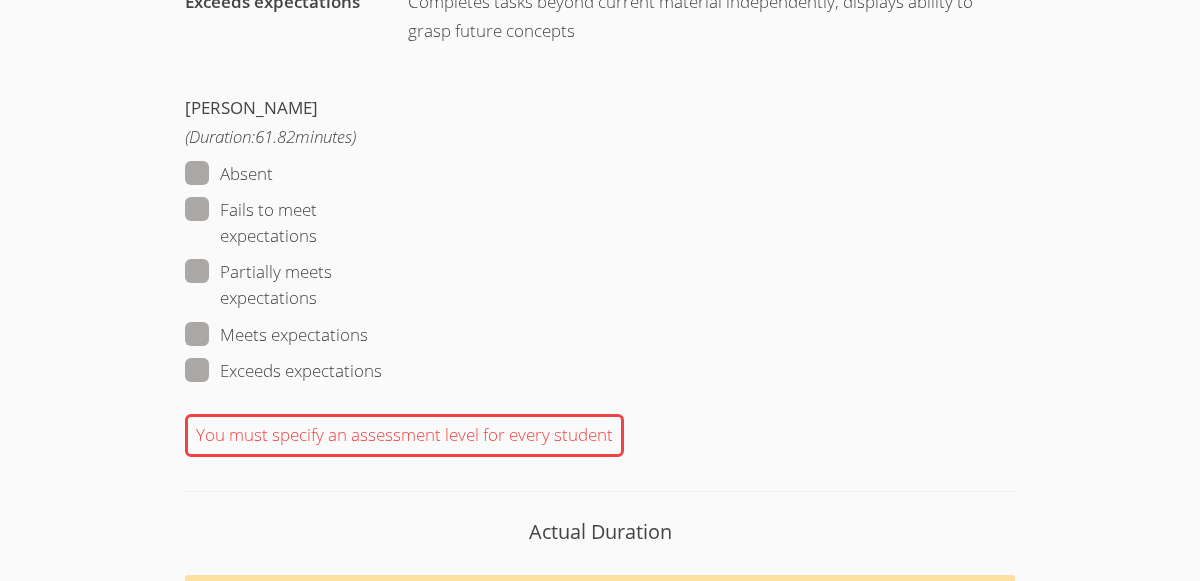scroll, scrollTop: 1741, scrollLeft: 0, axis: vertical 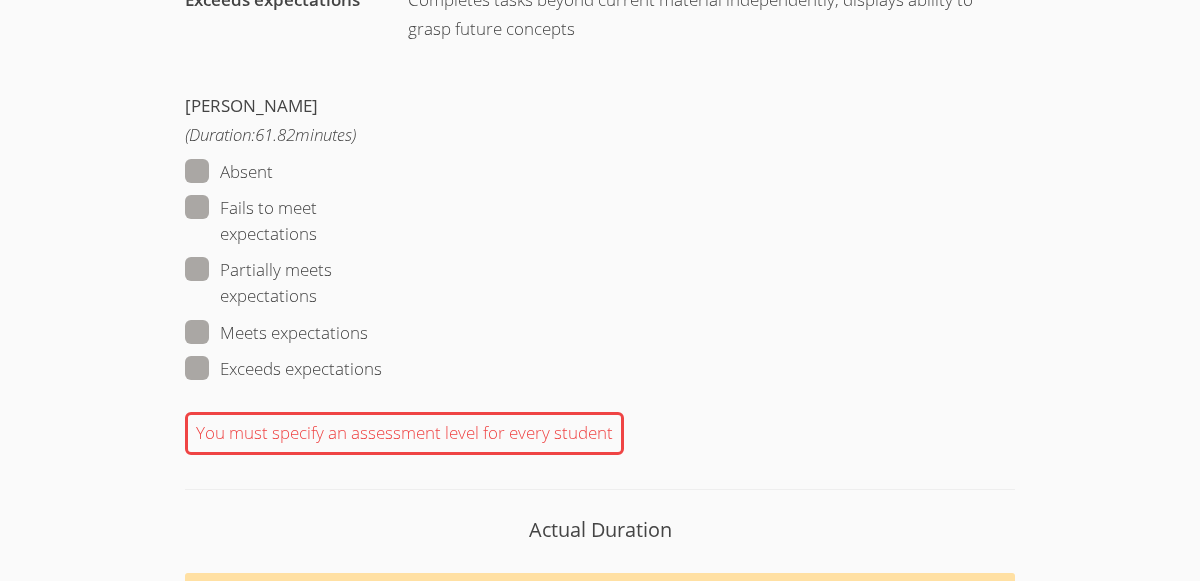 click on "Meets expectations" at bounding box center [276, 333] 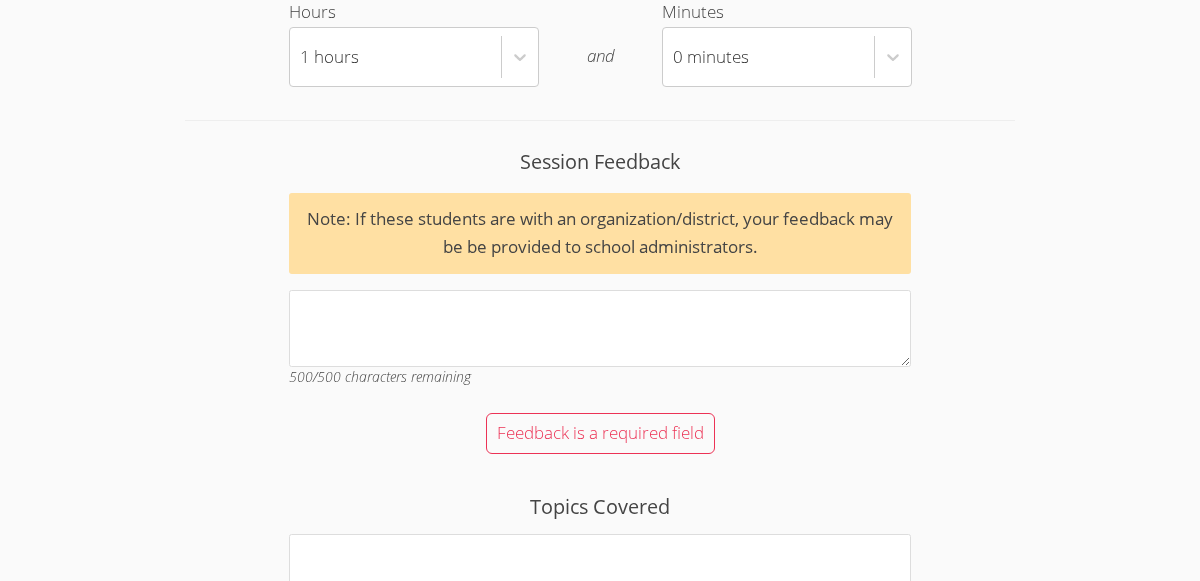 scroll, scrollTop: 2360, scrollLeft: 0, axis: vertical 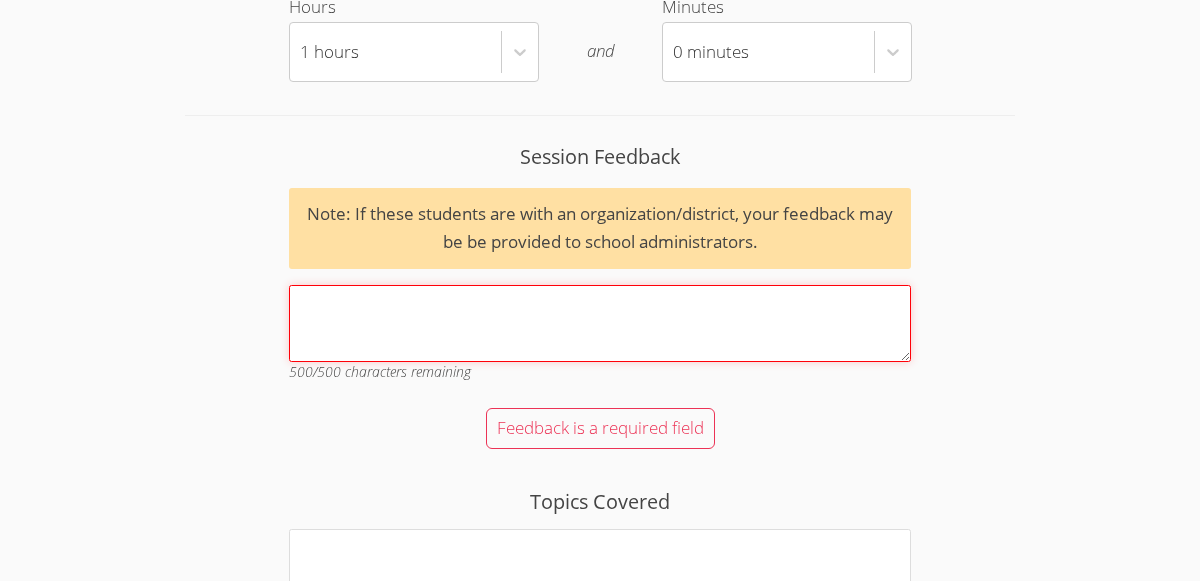 click on "Session Feedback Note: If these students are with an organization/district, your feedback may be be provided to school administrators. 500 /500 characters remaining" at bounding box center [600, 323] 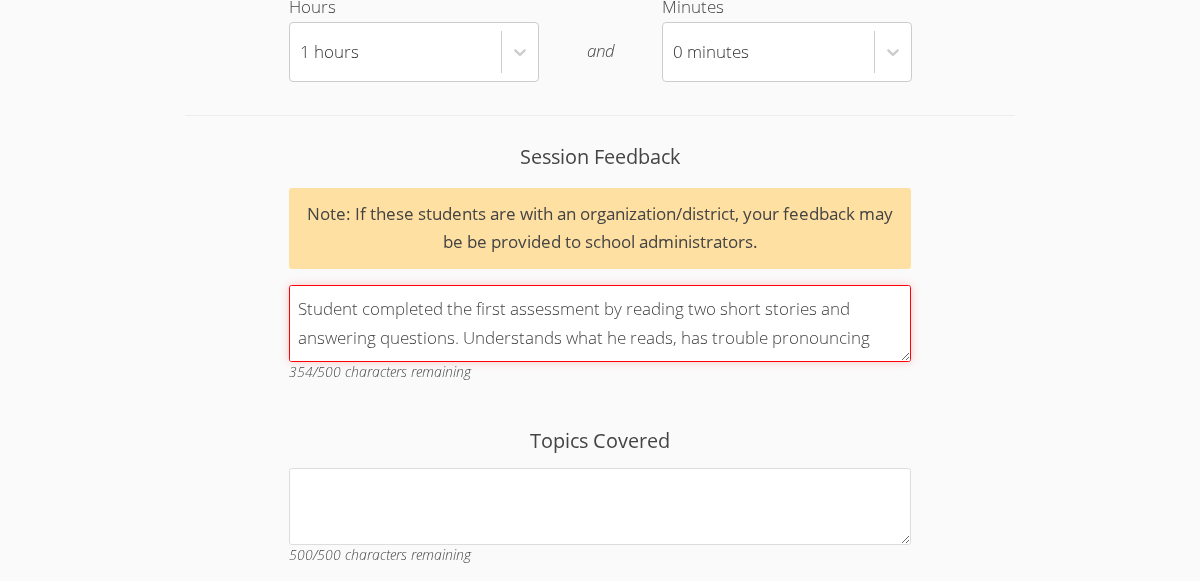 scroll, scrollTop: 17, scrollLeft: 0, axis: vertical 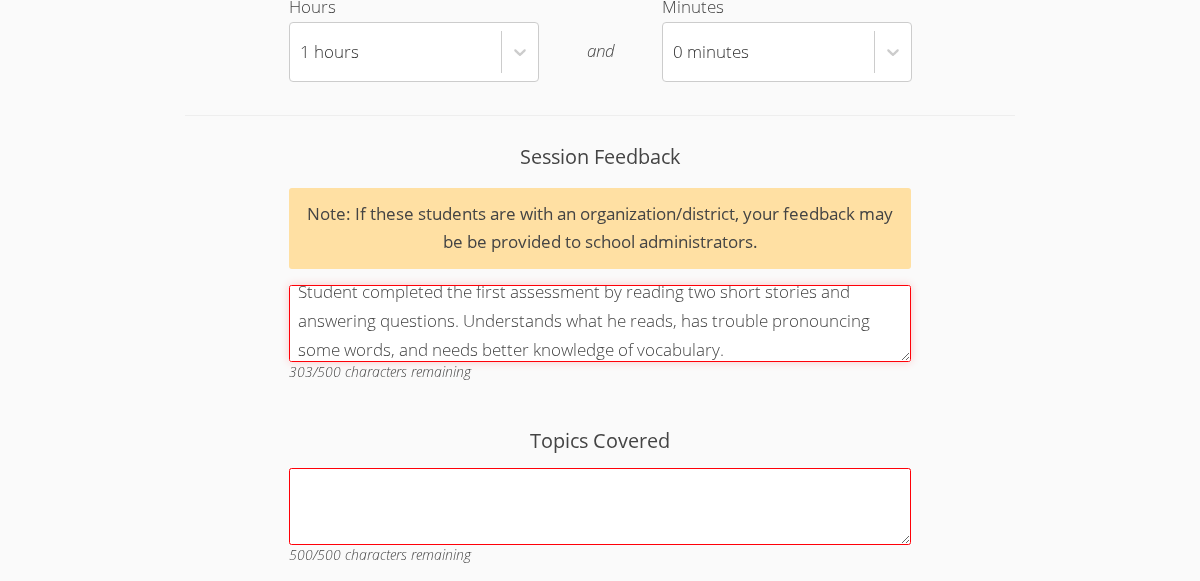 type on "Student completed the first assessment by reading two short stories and answering questions. Understands what he reads, has trouble pronouncing some words, and needs better knowledge of vocabulary." 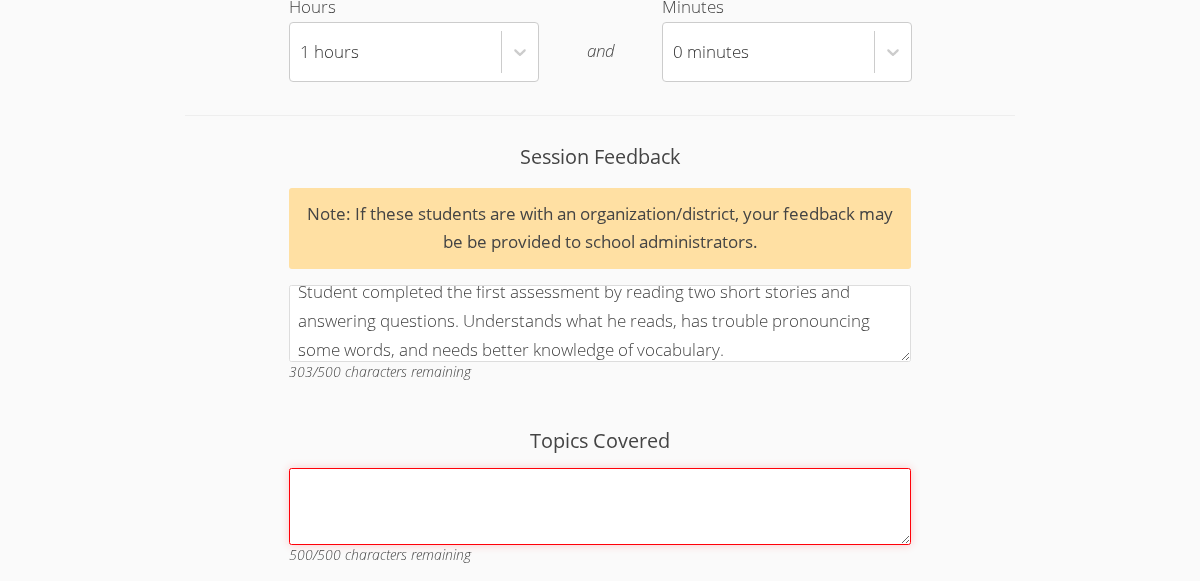 click on "Topics Covered" at bounding box center [600, 506] 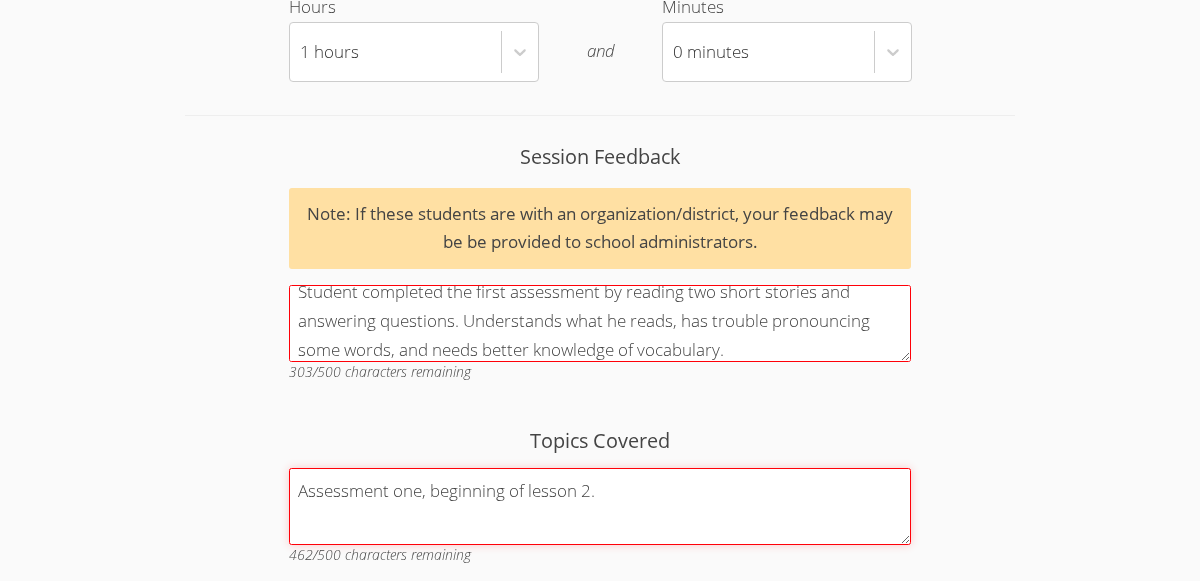 type on "Assessment one, beginning of lesson 2." 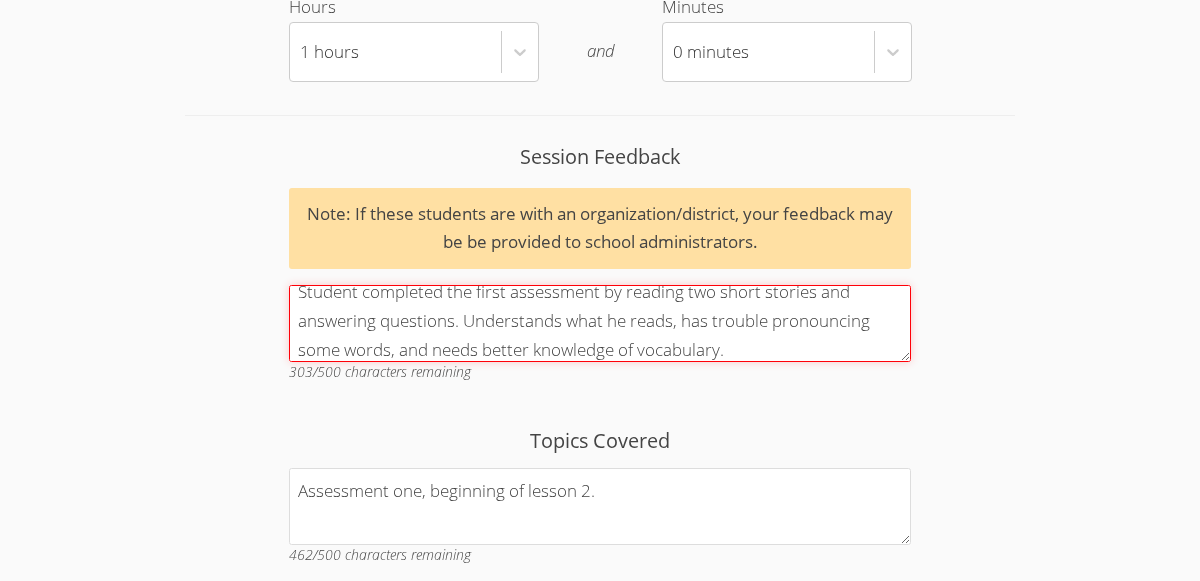 click on "Student completed the first assessment by reading two short stories and answering questions. Understands what he reads, has trouble pronouncing some words, and needs better knowledge of vocabulary." at bounding box center (600, 323) 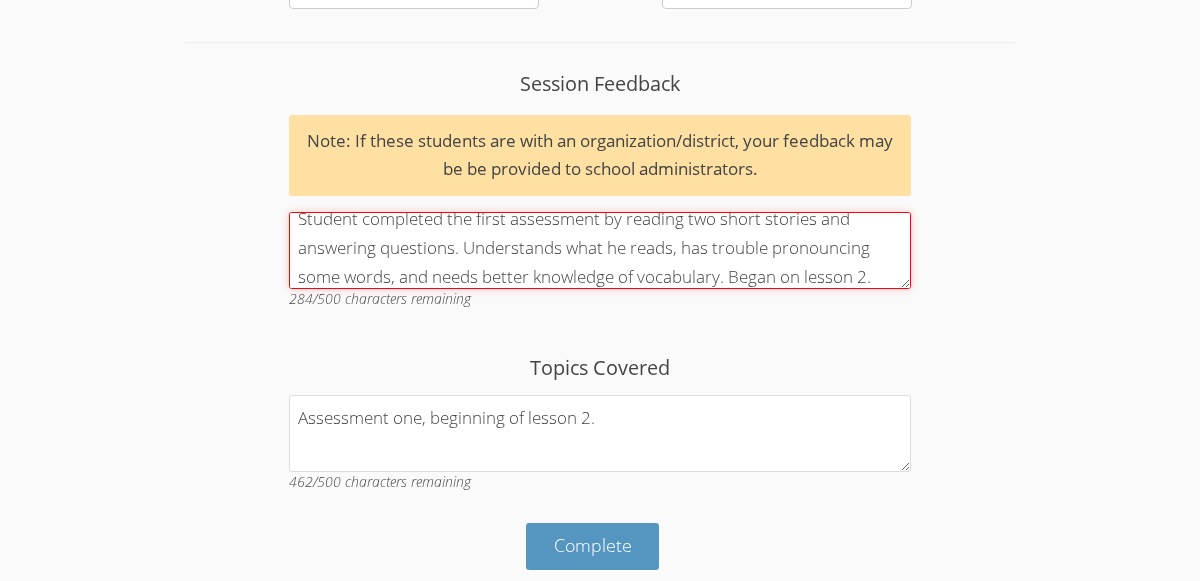 scroll, scrollTop: 2446, scrollLeft: 0, axis: vertical 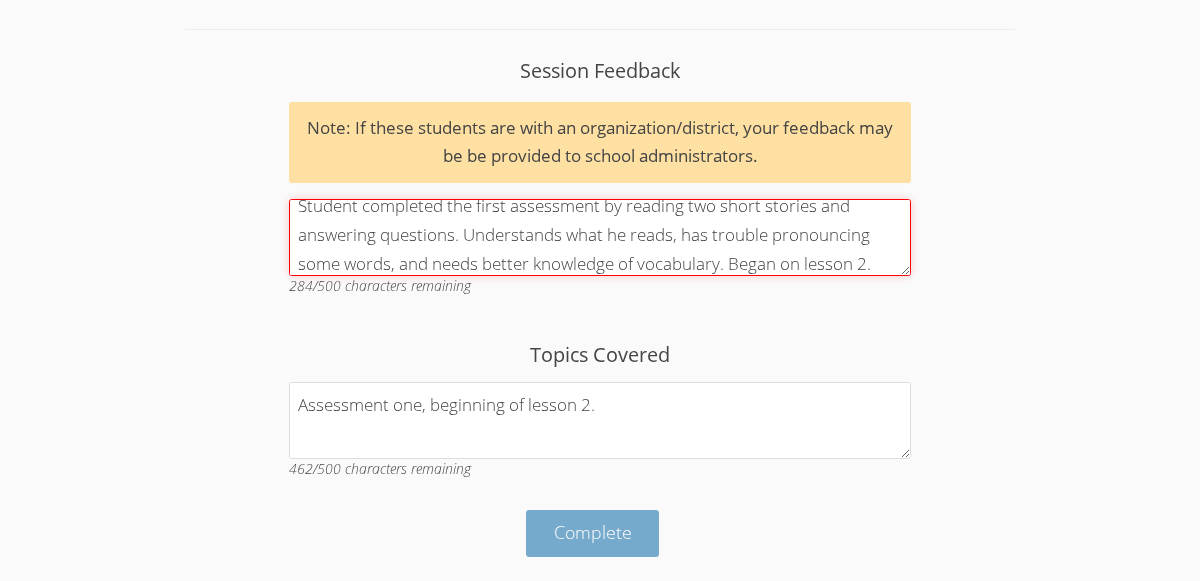 type on "Student completed the first assessment by reading two short stories and answering questions. Understands what he reads, has trouble pronouncing some words, and needs better knowledge of vocabulary. Began on lesson 2." 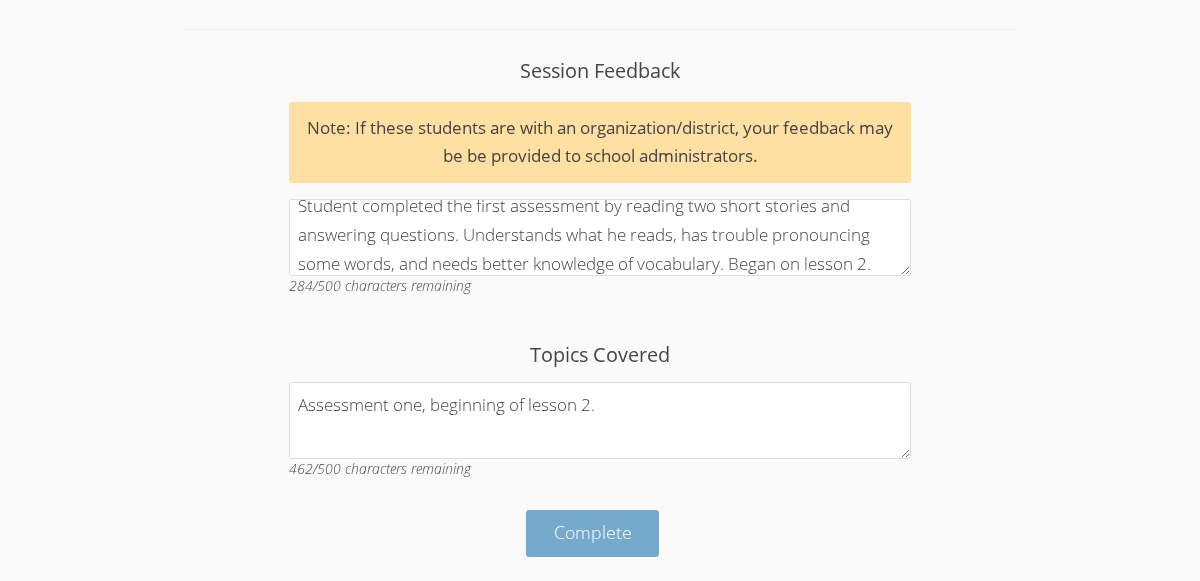 click on "Complete" at bounding box center (593, 532) 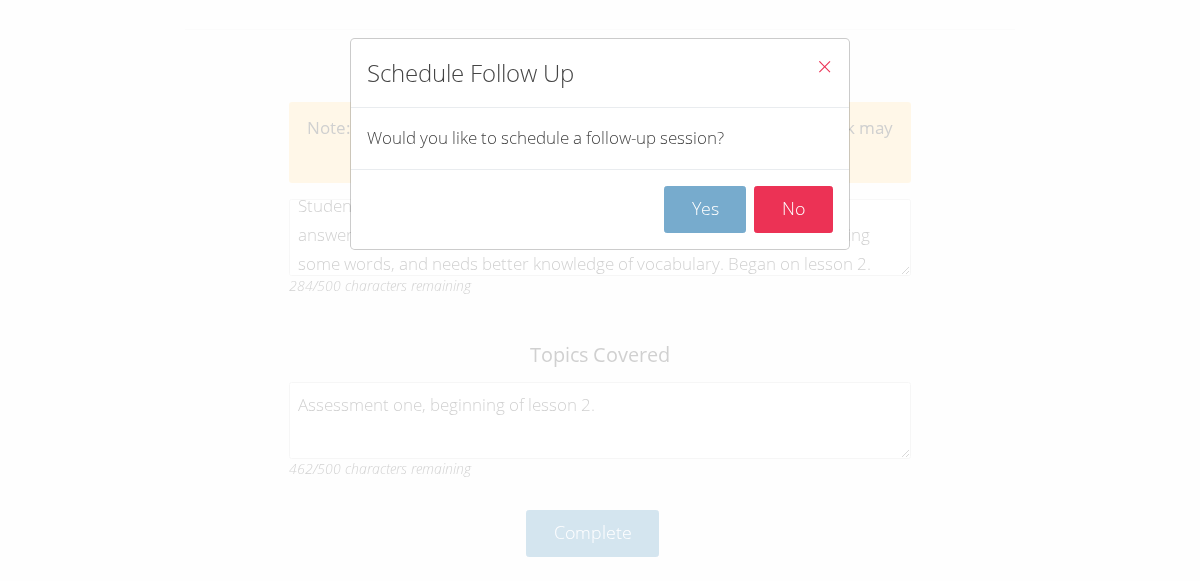 click on "Yes" at bounding box center (705, 209) 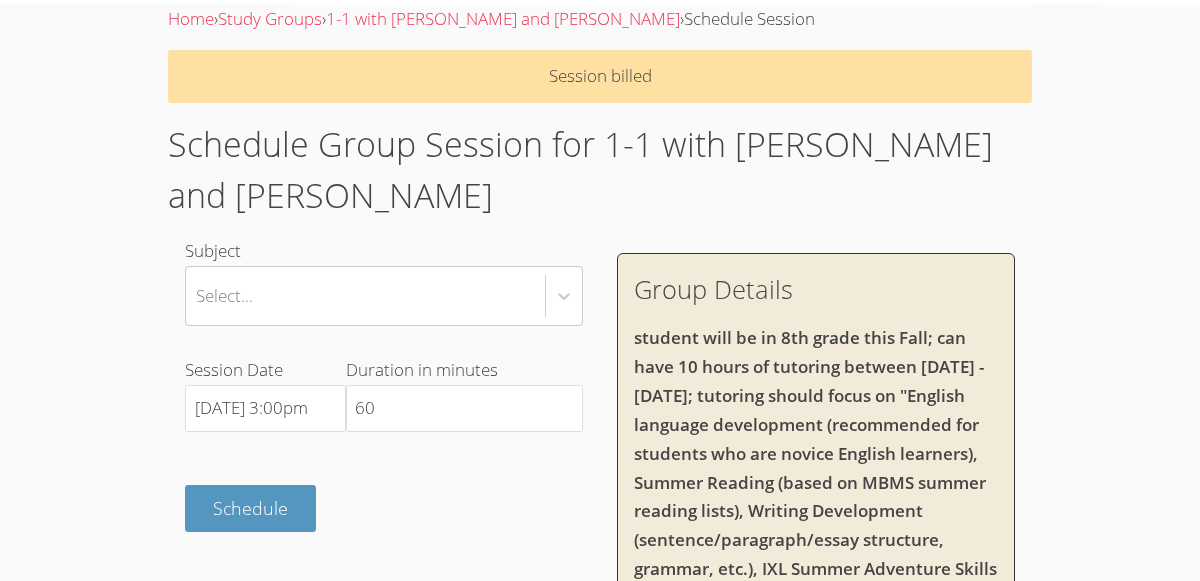 scroll, scrollTop: 70, scrollLeft: 0, axis: vertical 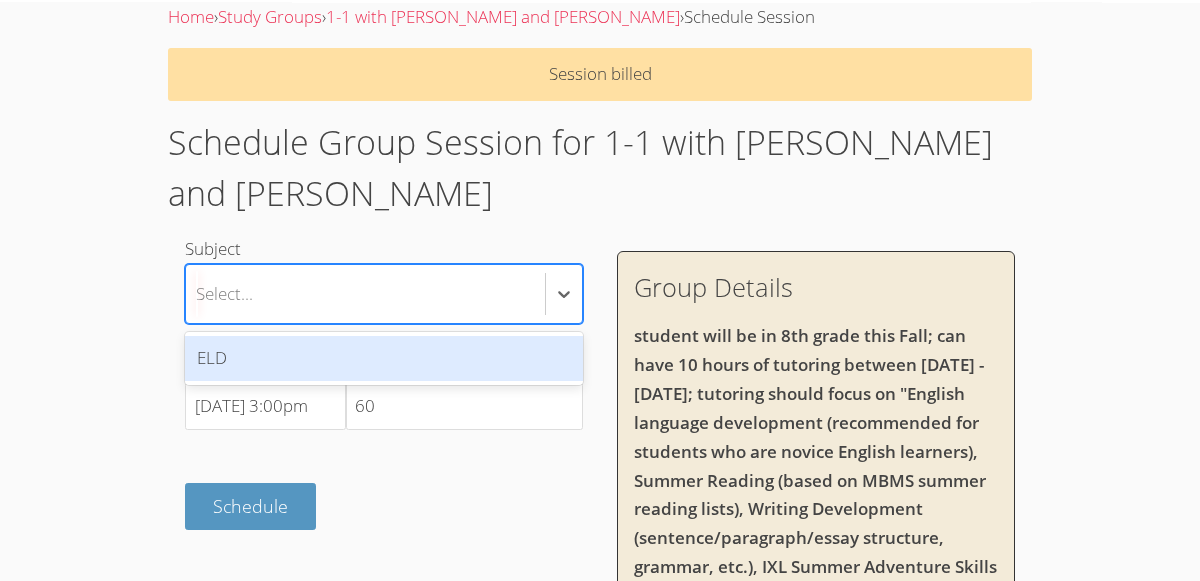 click on "ELD" at bounding box center (383, 358) 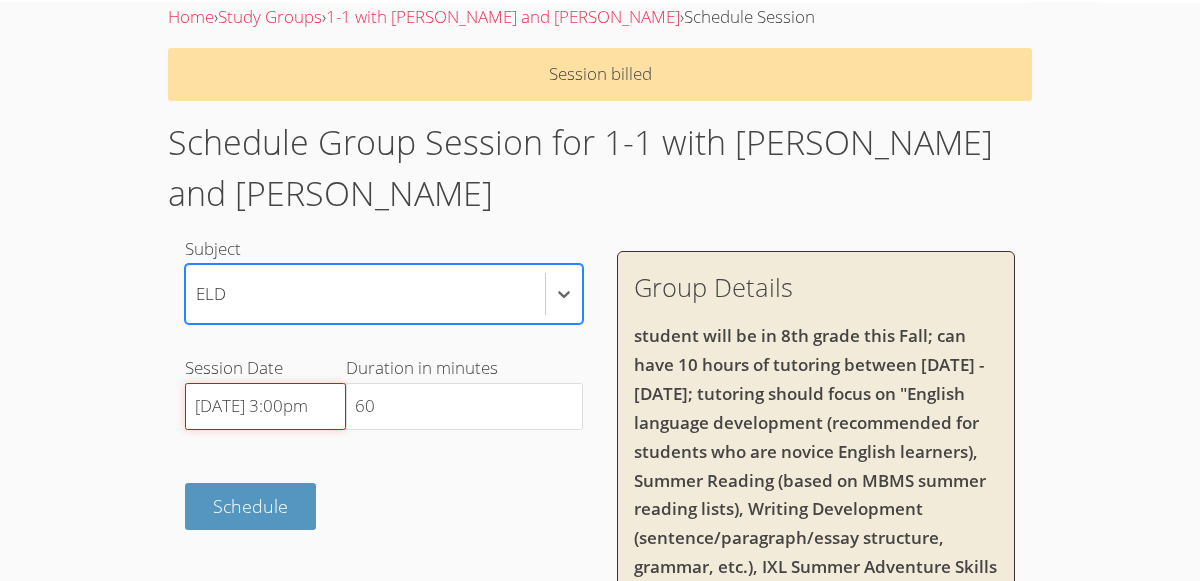 click on "[DATE] 3:00pm" at bounding box center [265, 407] 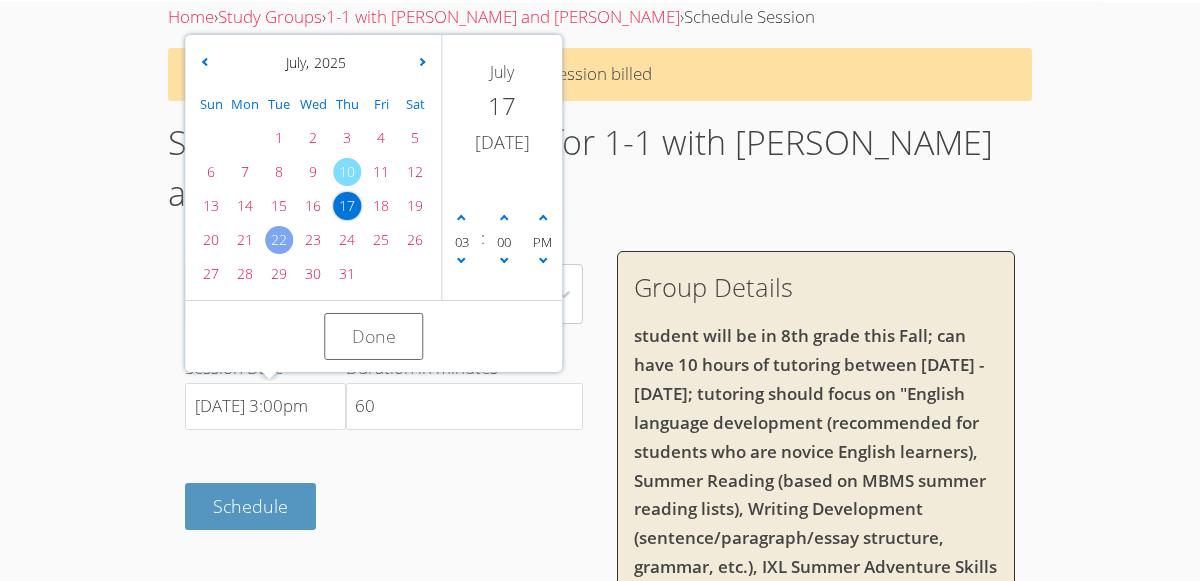 click on "22" at bounding box center [279, 240] 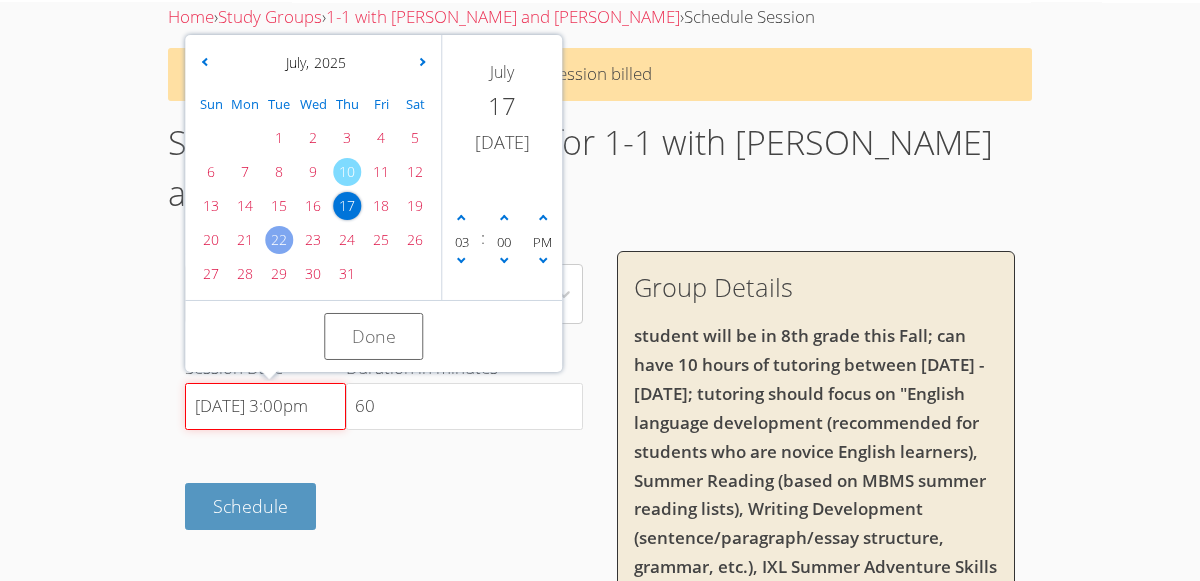 click on "[DATE] 3:00pm" at bounding box center [265, 407] 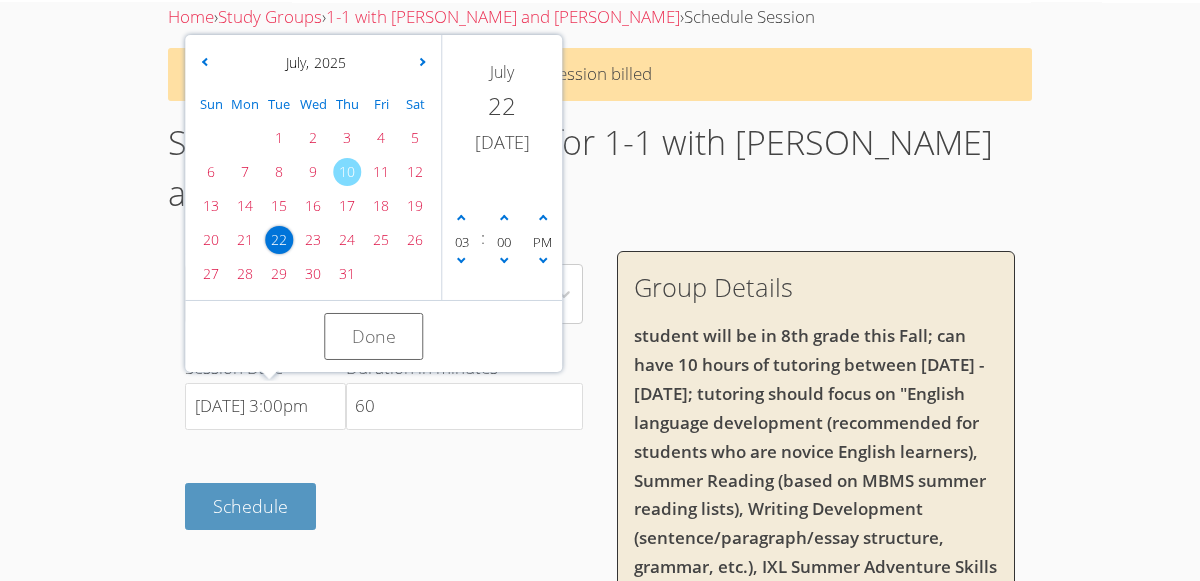 click on "Subject ELD Session Date [DATE] 3:00pm [DATE] Sun Mon Tue Wed Thu Fri Sat 1 2 3 4 5 6 7 8 9 10 11 12 13 14 15 16 17 18 19 20 21 22 23 24 25 26 27 28 29 30 [DATE] February March April May June July August September October November [DATE] 2022 2023 2024 2025 2026 2027 2028 2029 2030 2031 [DATE] [DATE] 03 : 00 PM Done Duration in minutes 60 Schedule" at bounding box center [383, 382] 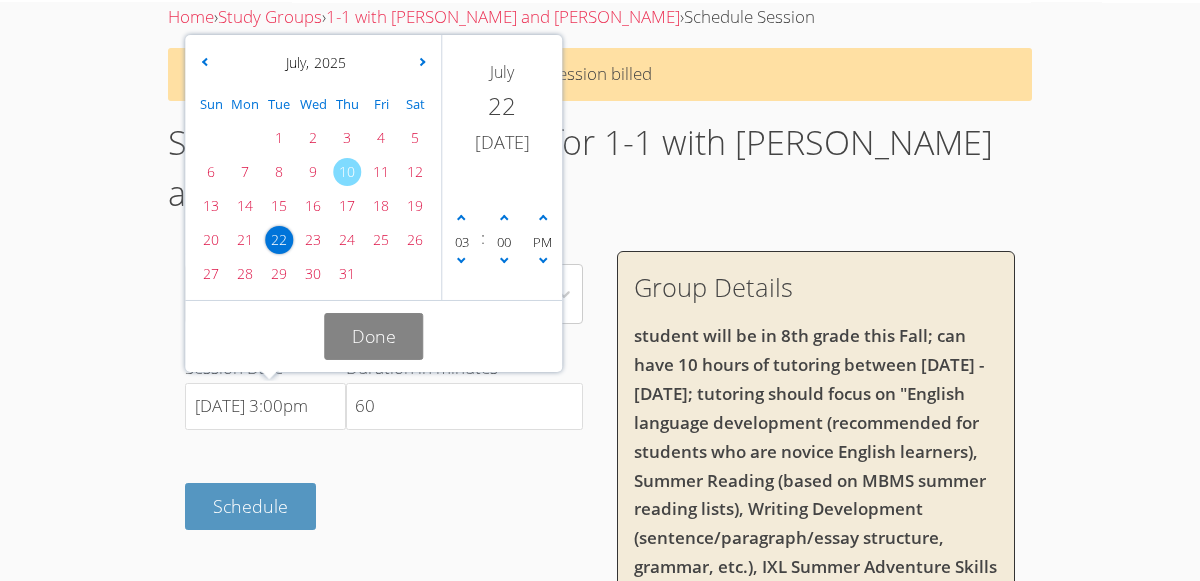 click on "Done" at bounding box center [374, 336] 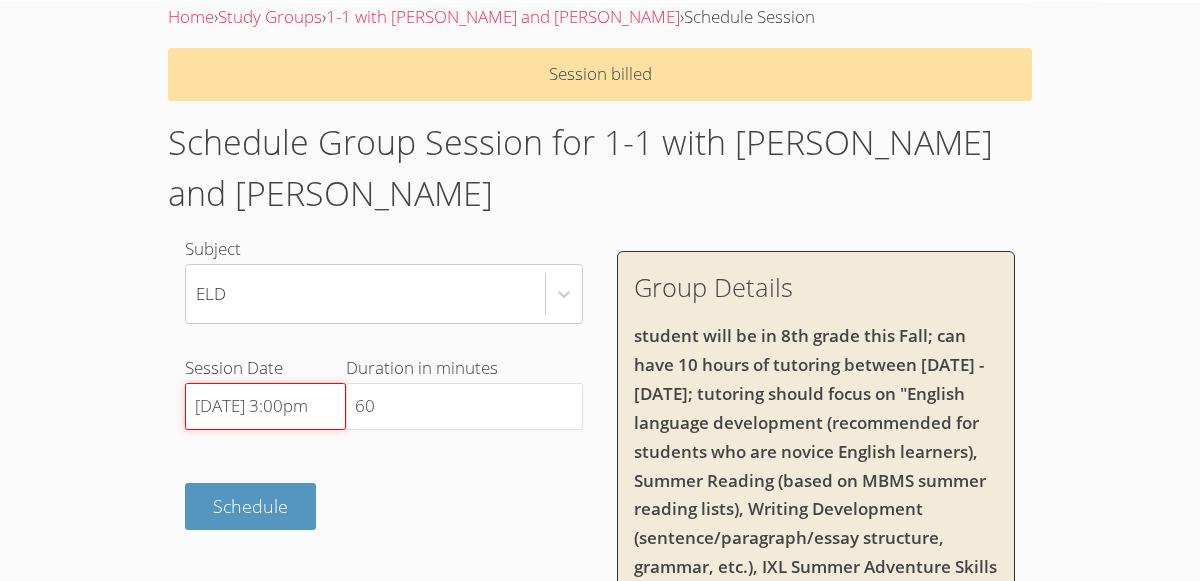 click on "[DATE] 3:00pm" at bounding box center (265, 407) 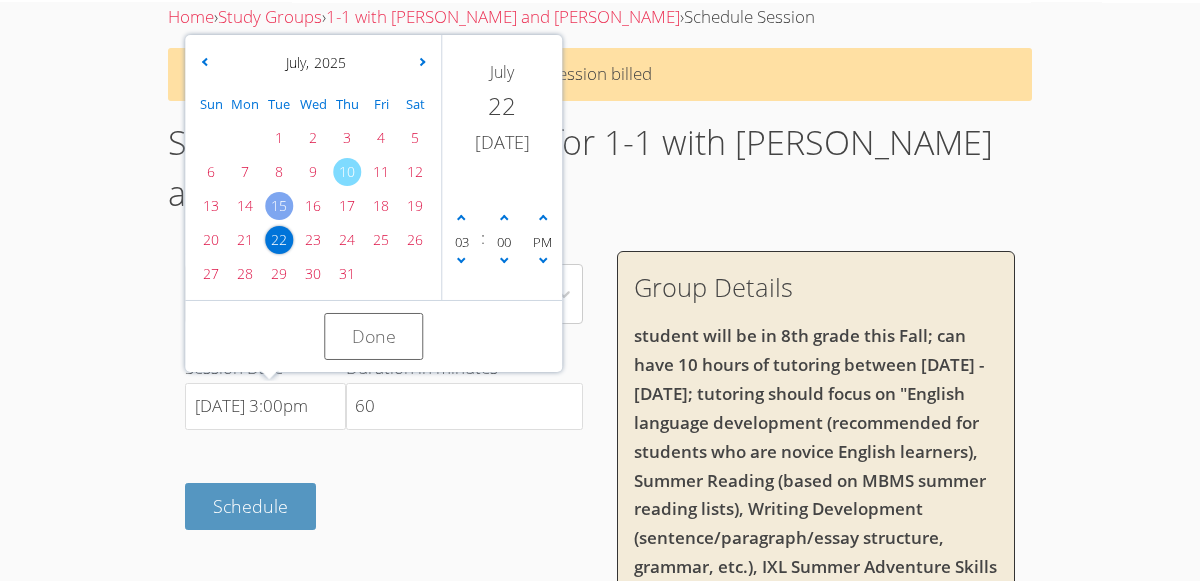 click on "15" at bounding box center (279, 206) 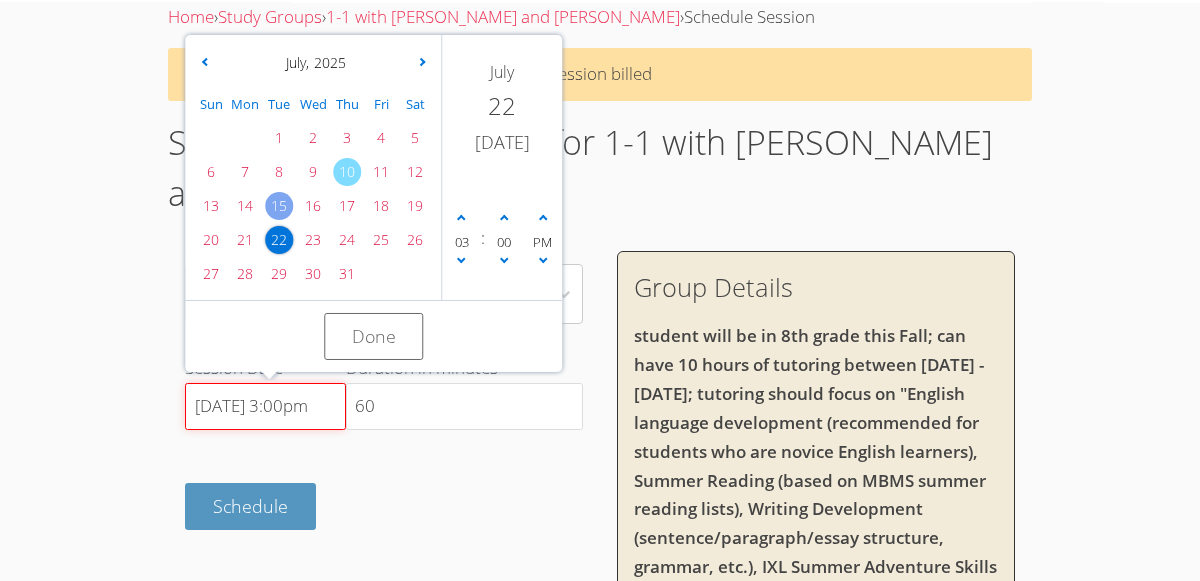 click on "[DATE] 3:00pm" at bounding box center [265, 407] 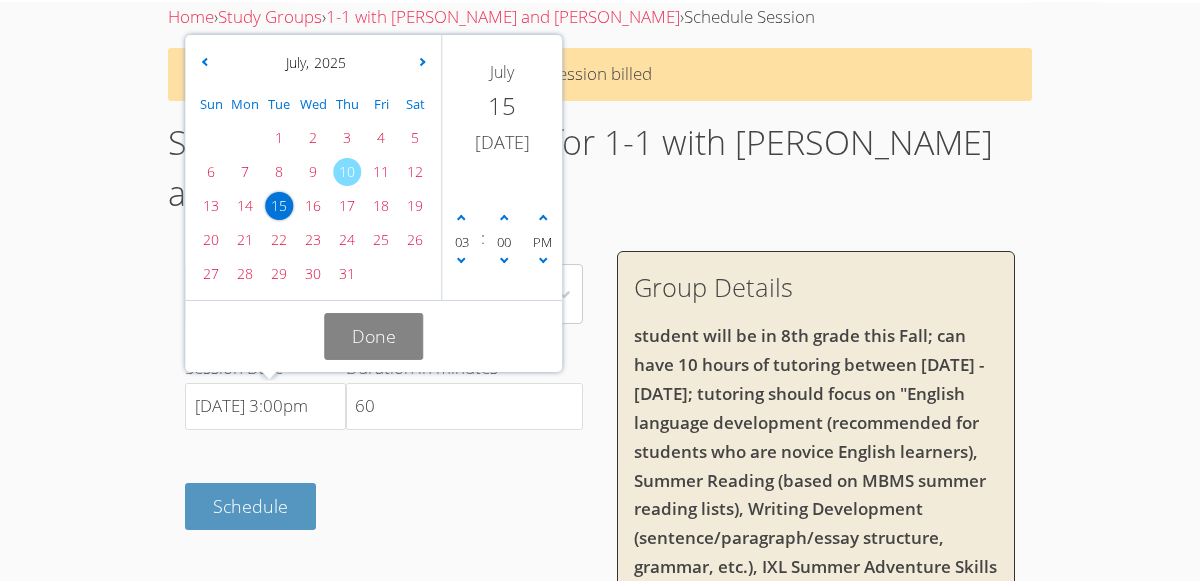 click on "Done" at bounding box center [374, 336] 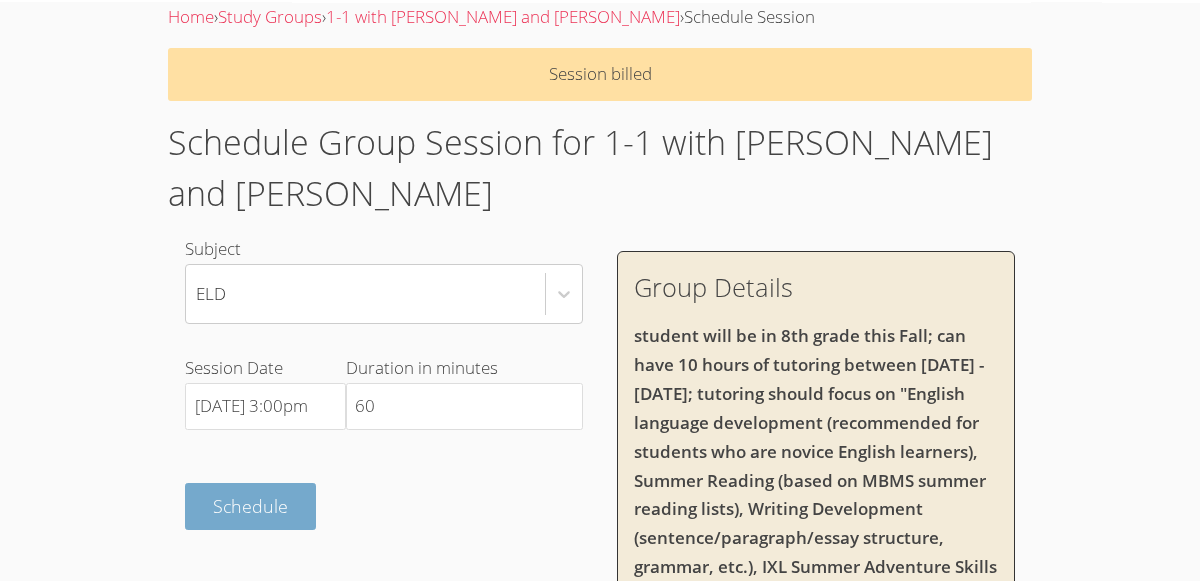 click on "Schedule" at bounding box center [250, 506] 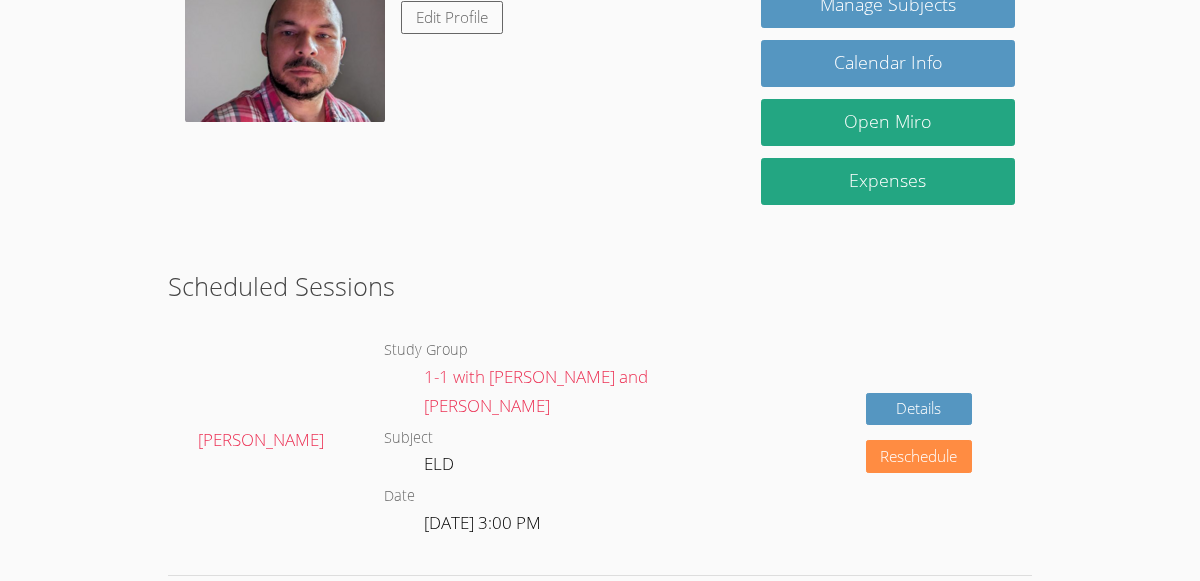 scroll, scrollTop: 320, scrollLeft: 0, axis: vertical 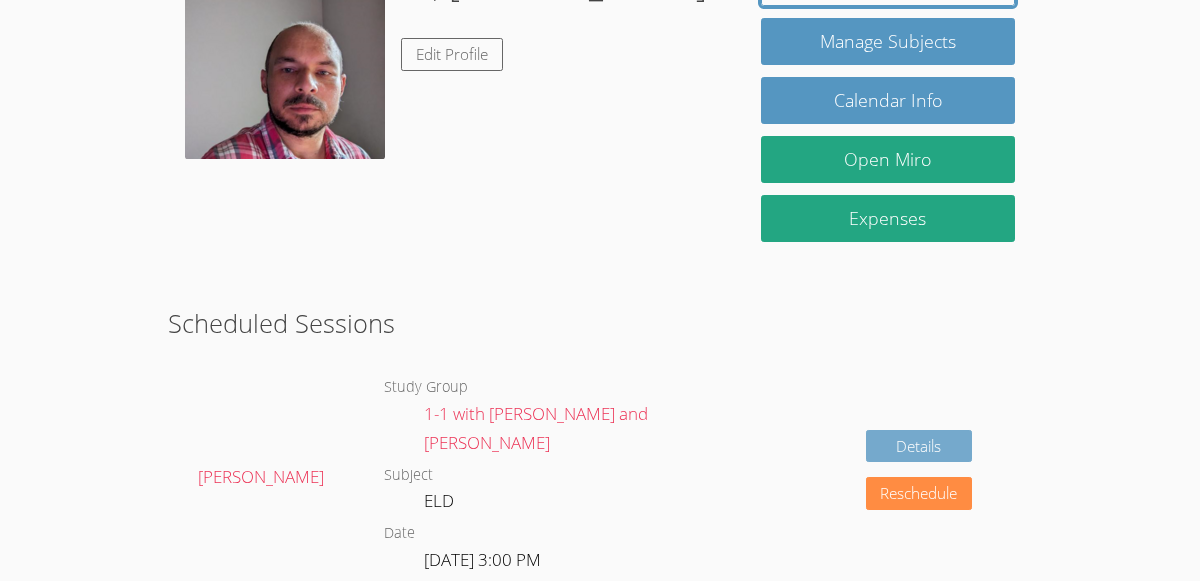 click on "Details" at bounding box center (919, 446) 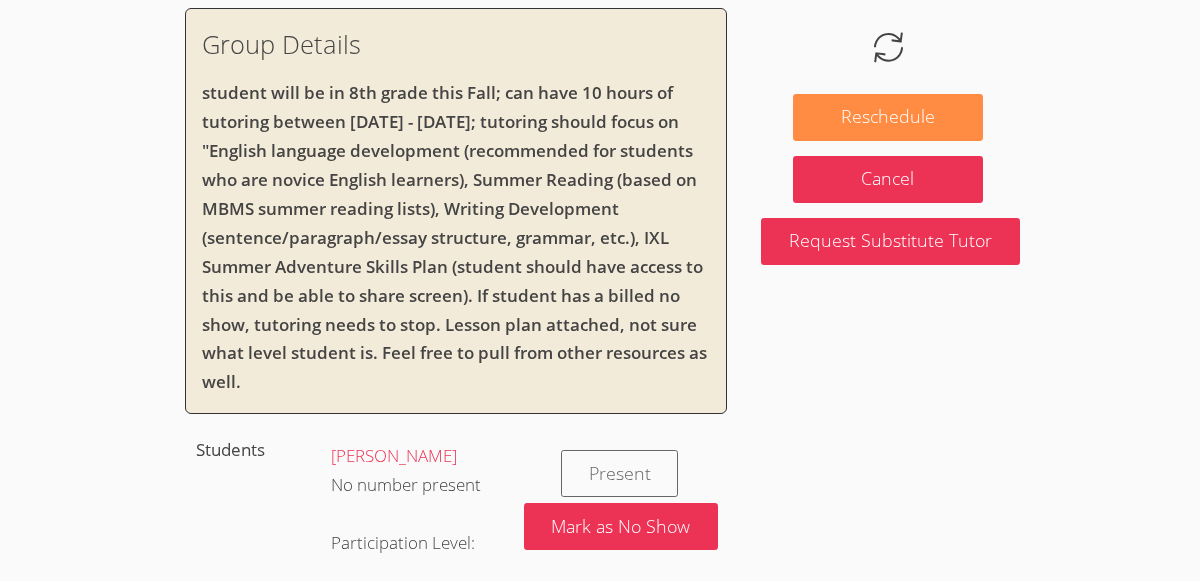 scroll, scrollTop: 0, scrollLeft: 0, axis: both 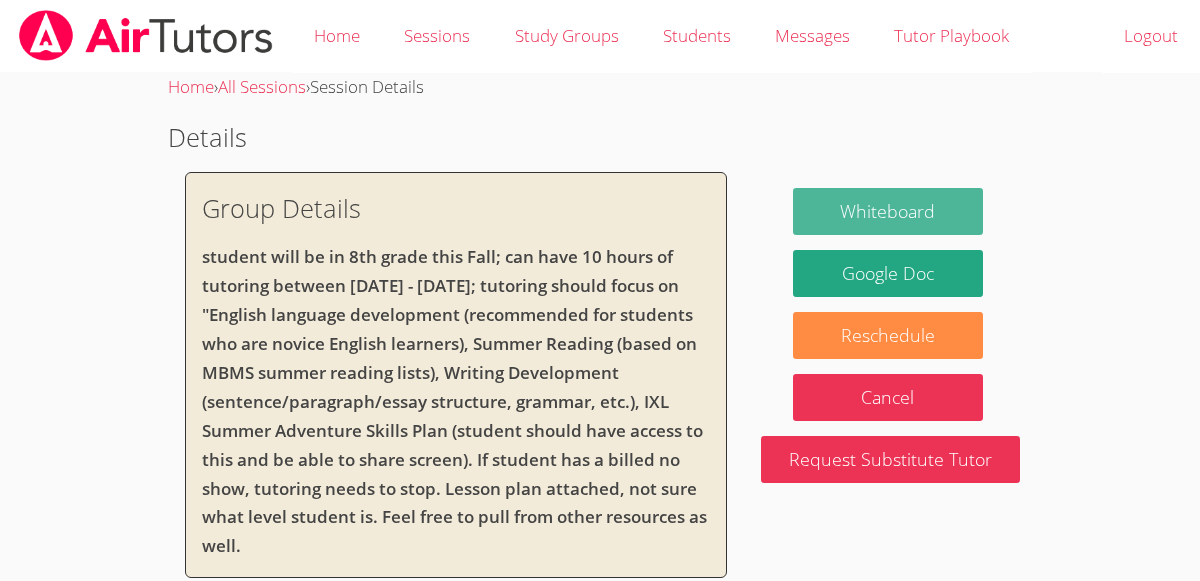 click on "Whiteboard" at bounding box center [888, 211] 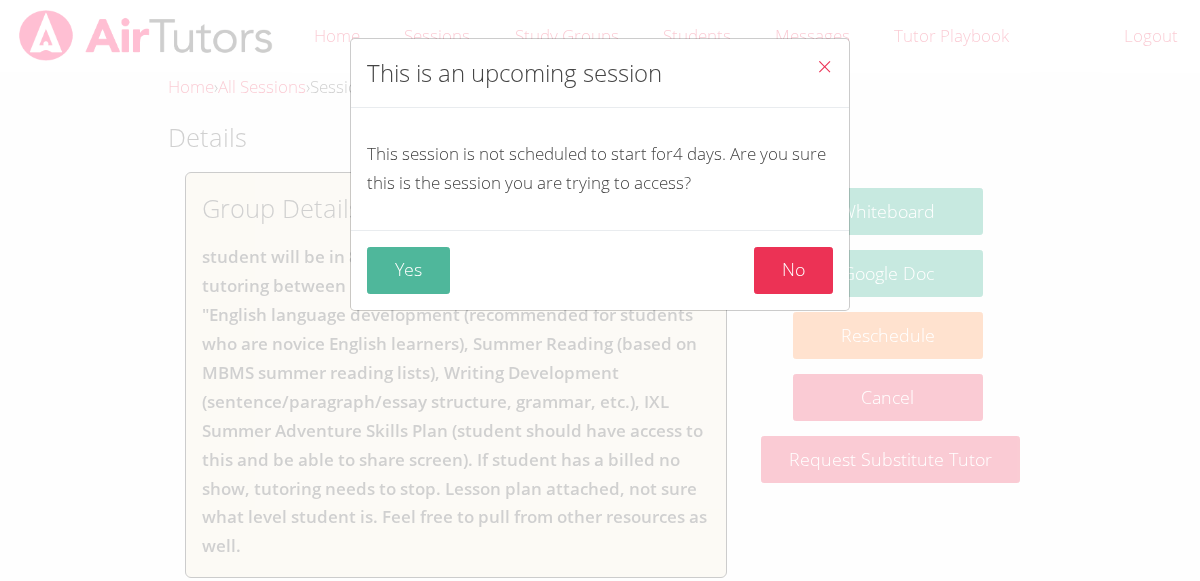 click on "Yes" at bounding box center [408, 270] 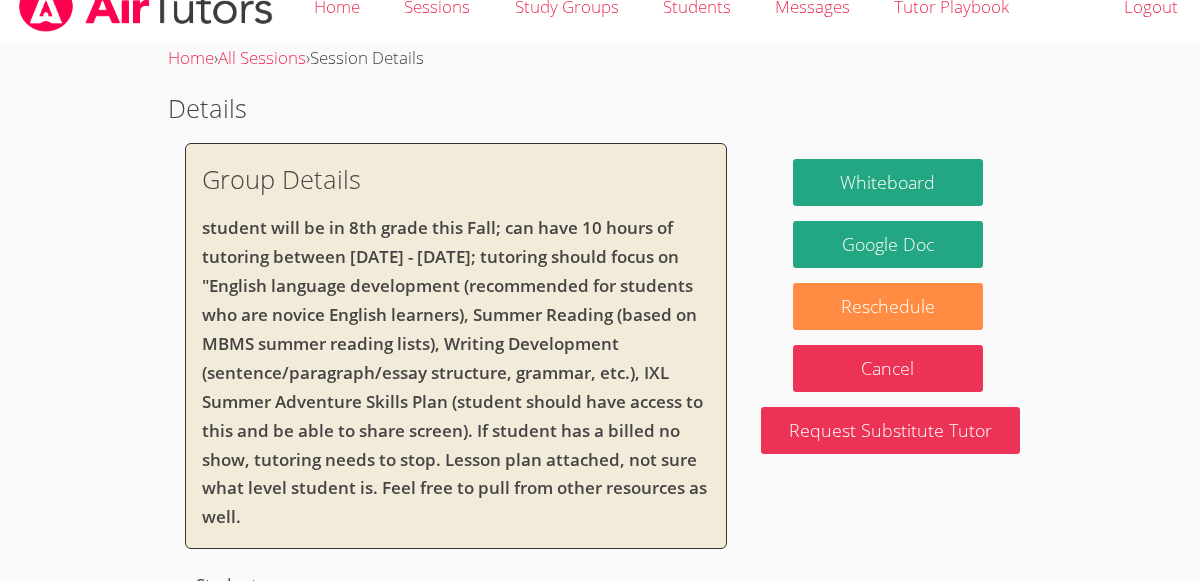 scroll, scrollTop: 31, scrollLeft: 0, axis: vertical 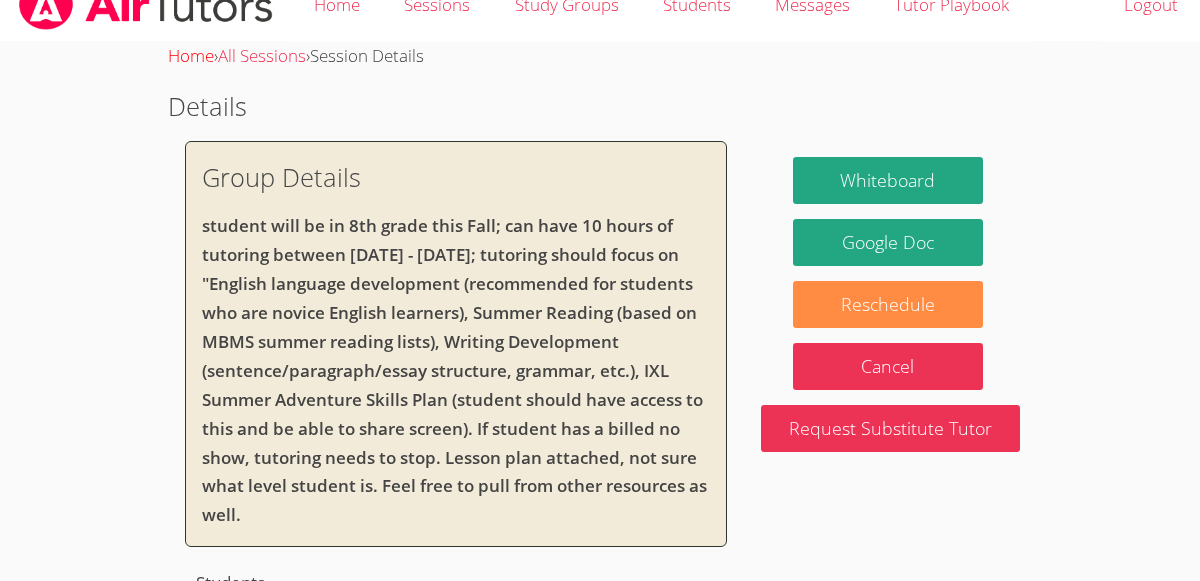 click on "Home" at bounding box center [191, 55] 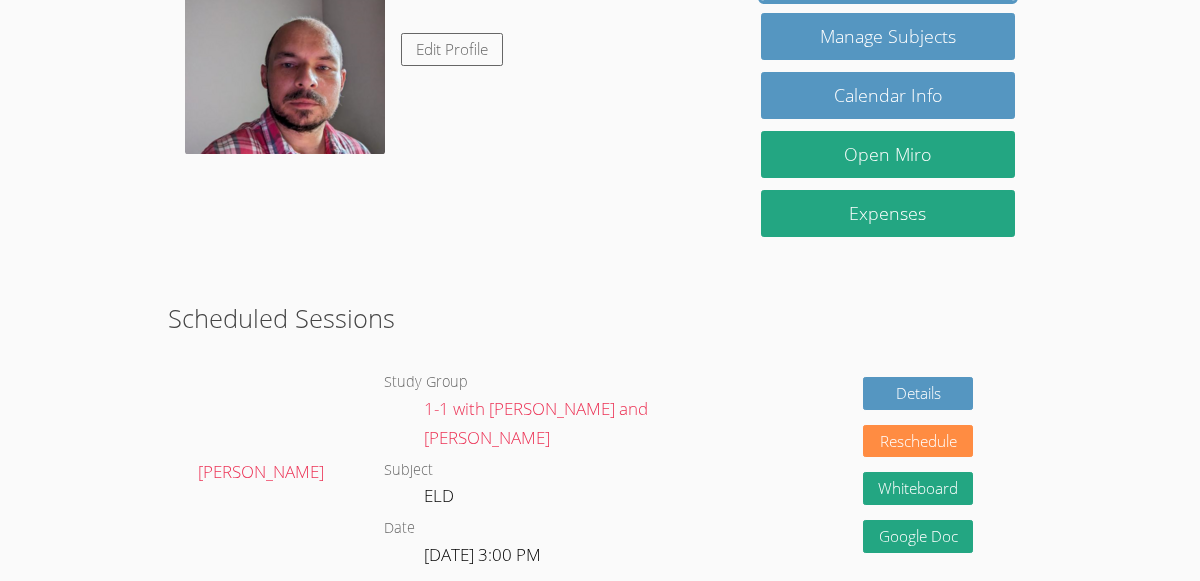 scroll, scrollTop: 251, scrollLeft: 0, axis: vertical 